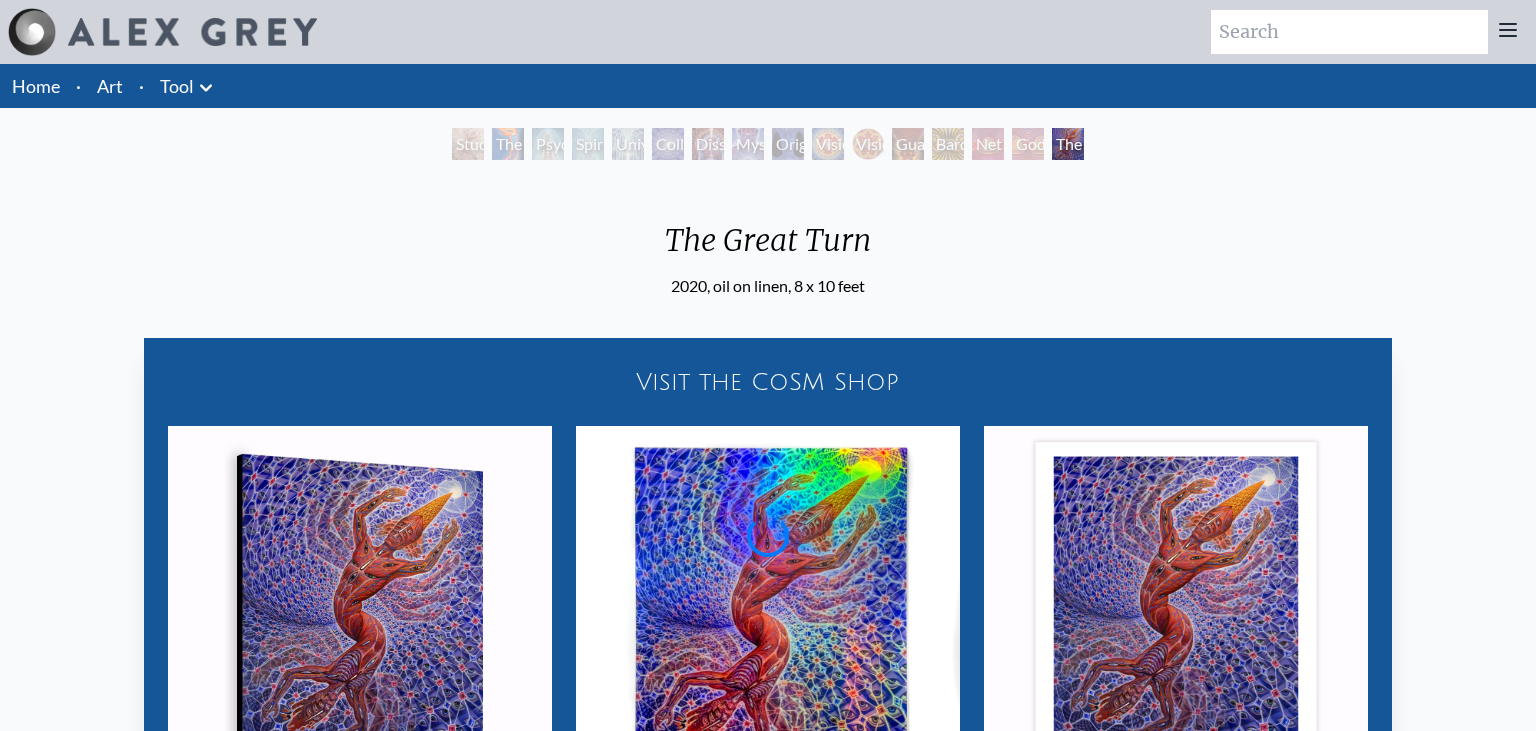scroll, scrollTop: 0, scrollLeft: 0, axis: both 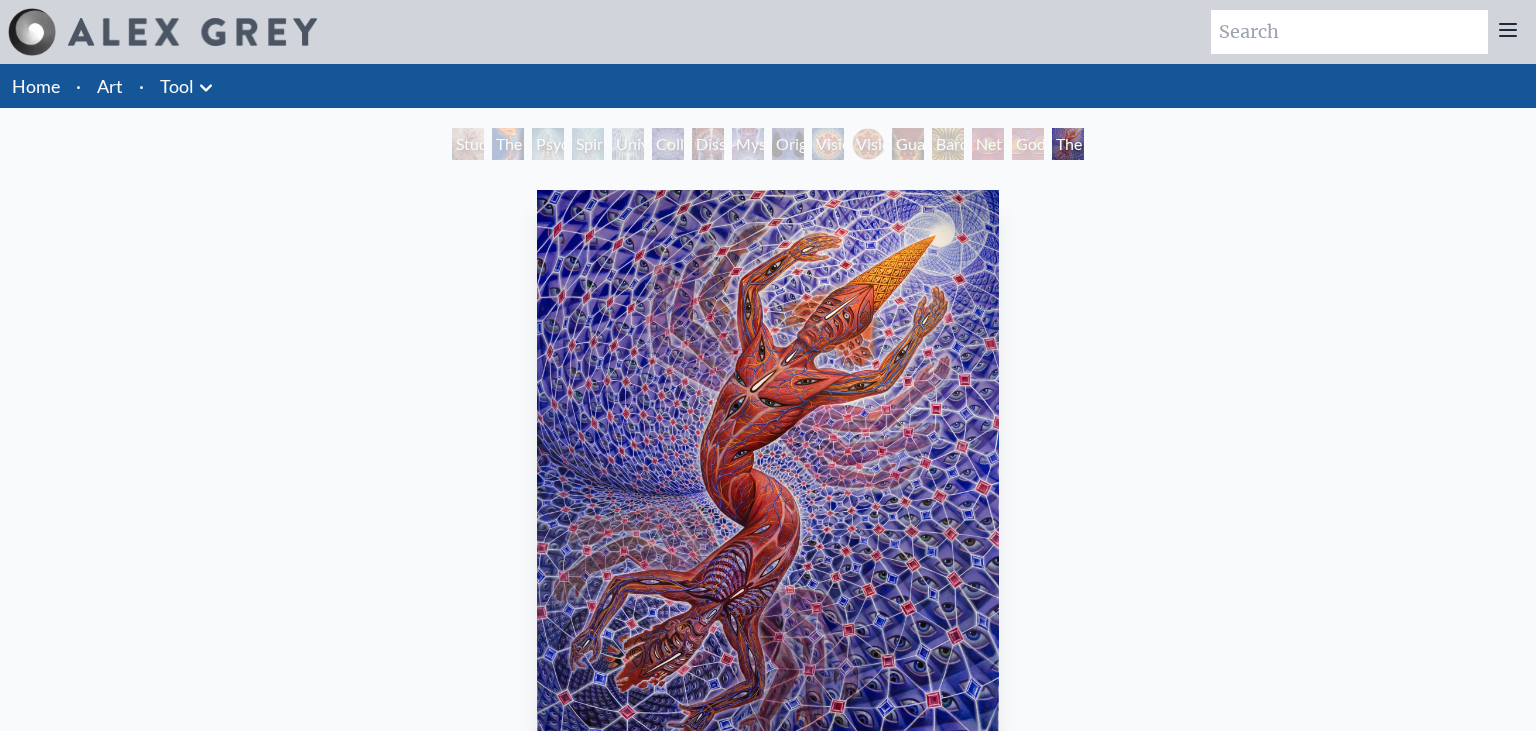 click on "Study for the Great Turn" at bounding box center [468, 144] 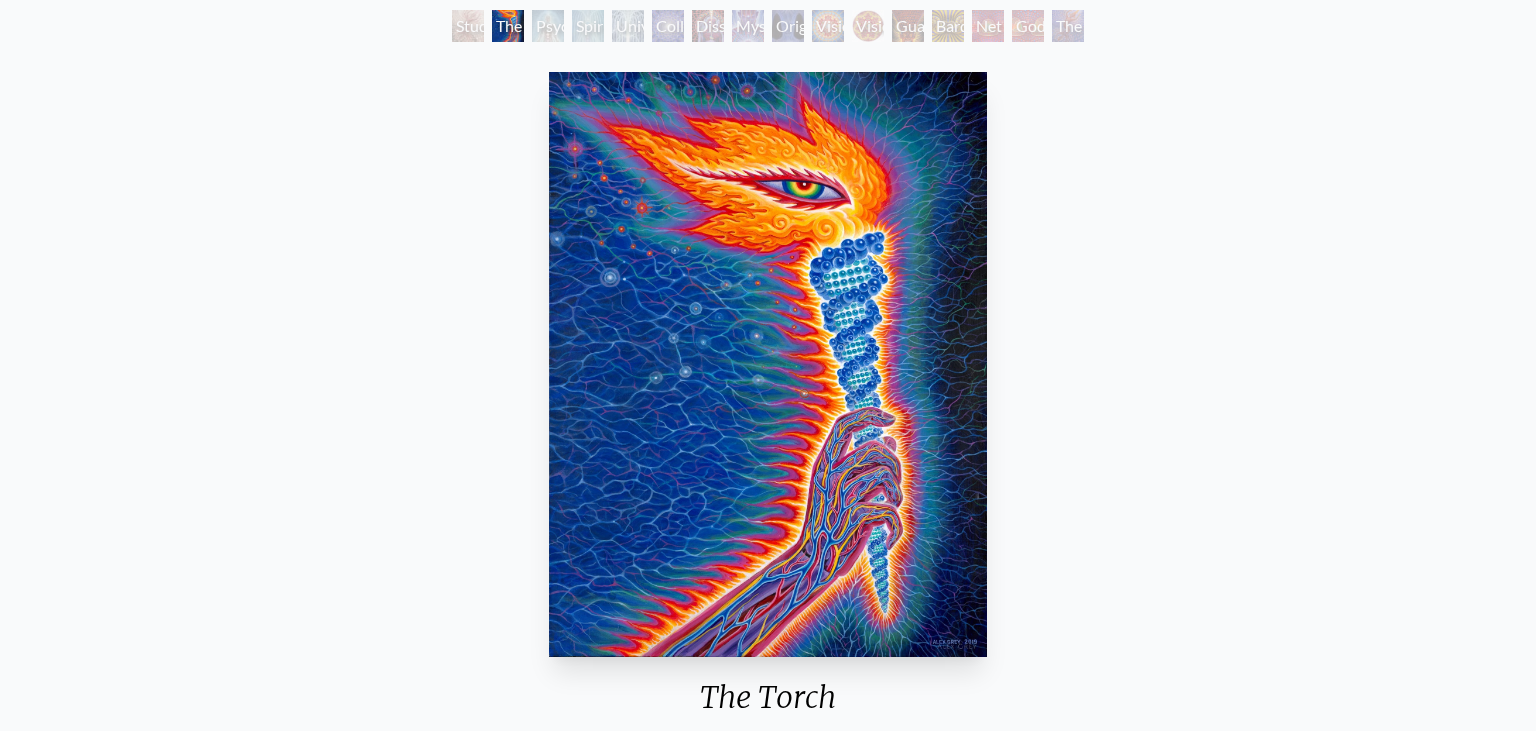 scroll, scrollTop: 0, scrollLeft: 0, axis: both 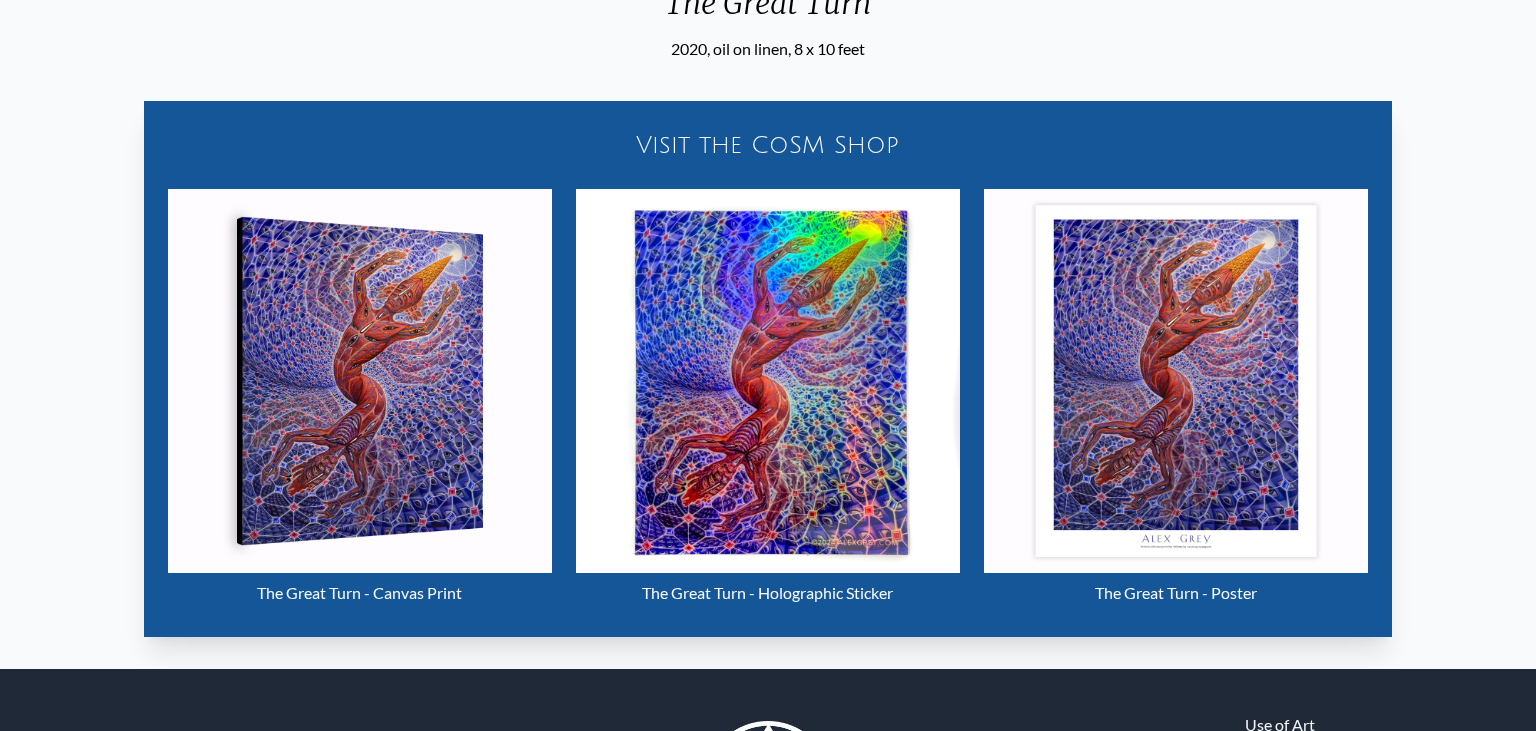 click at bounding box center [768, 381] 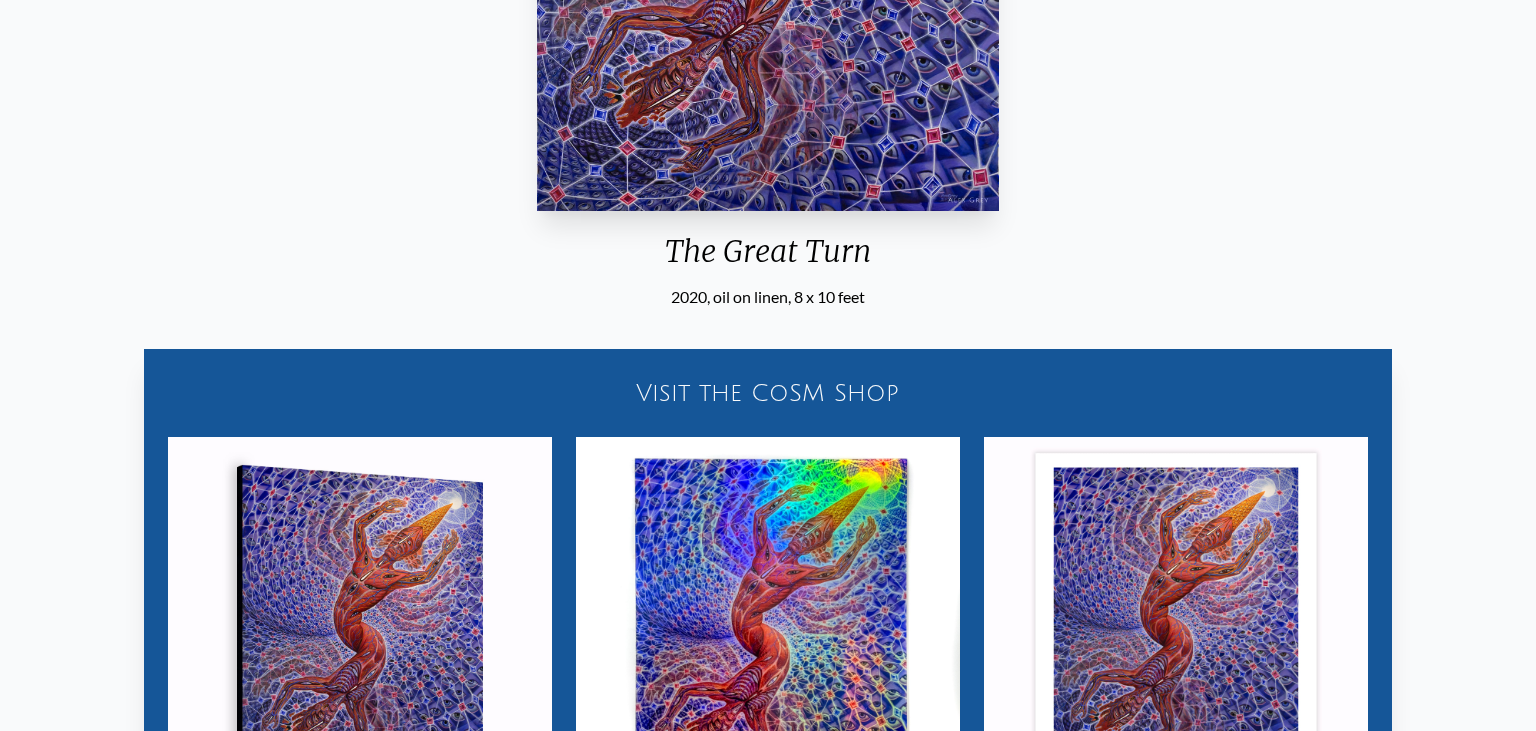 scroll, scrollTop: 0, scrollLeft: 0, axis: both 